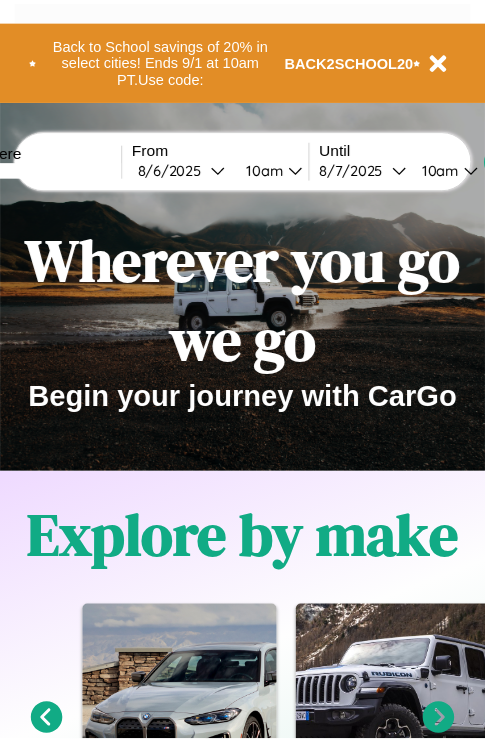 scroll, scrollTop: 0, scrollLeft: 0, axis: both 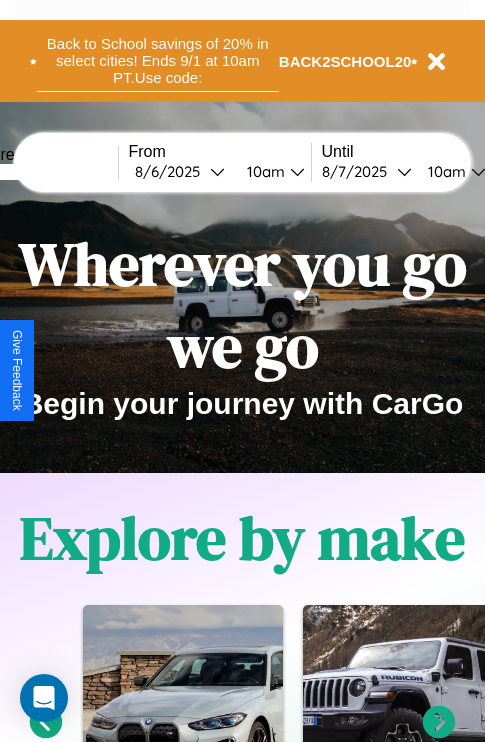 click on "Back to School savings of 20% in select cities! Ends 9/1 at 10am PT.  Use code:" at bounding box center [158, 61] 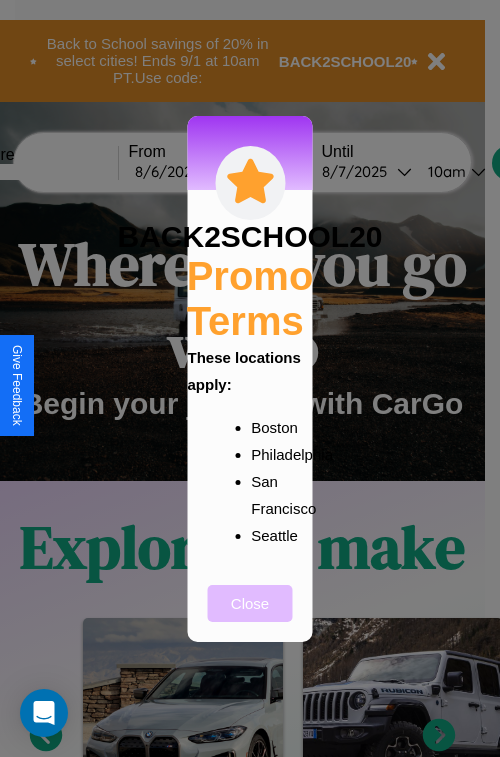 click on "Close" at bounding box center [250, 603] 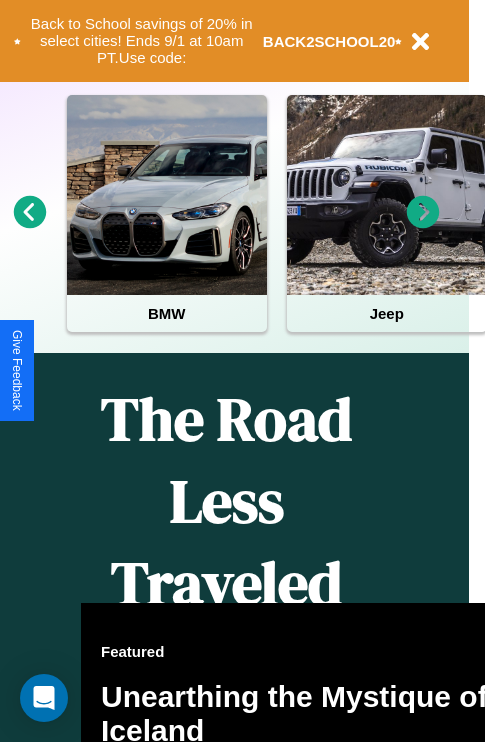 scroll, scrollTop: 997, scrollLeft: 32, axis: both 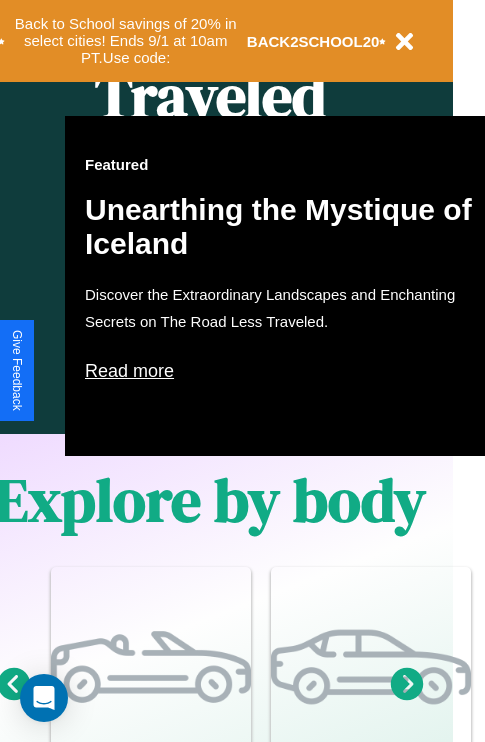 click on "Read more" at bounding box center (285, 371) 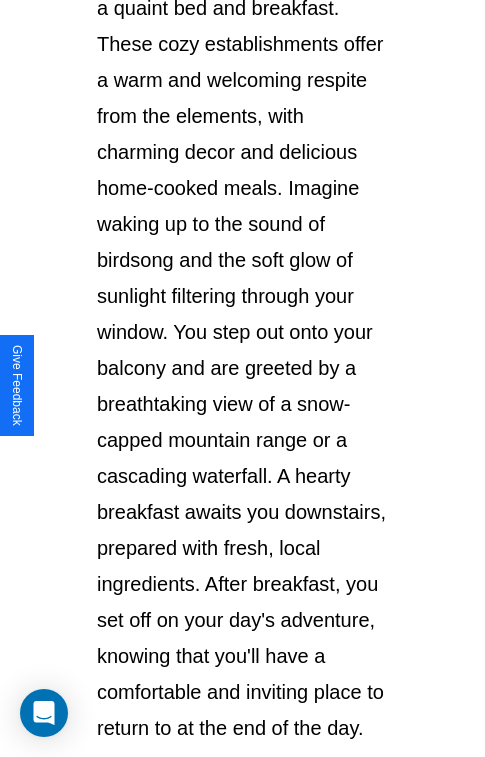 scroll, scrollTop: 3458, scrollLeft: 0, axis: vertical 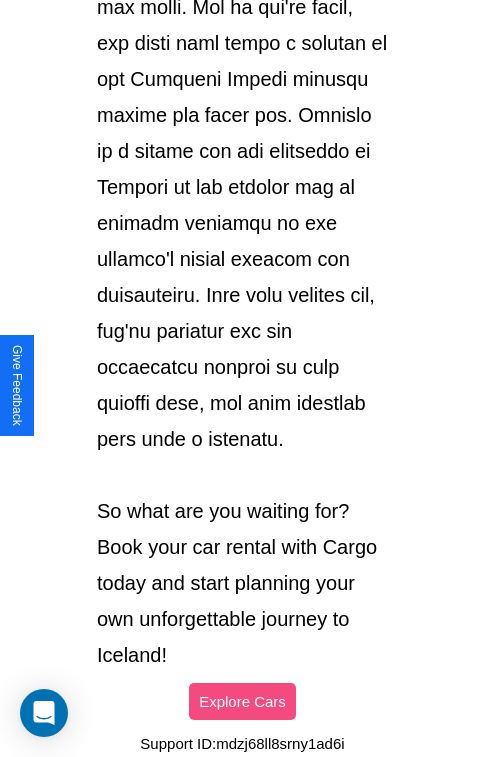 click on "Explore Cars" at bounding box center (242, 701) 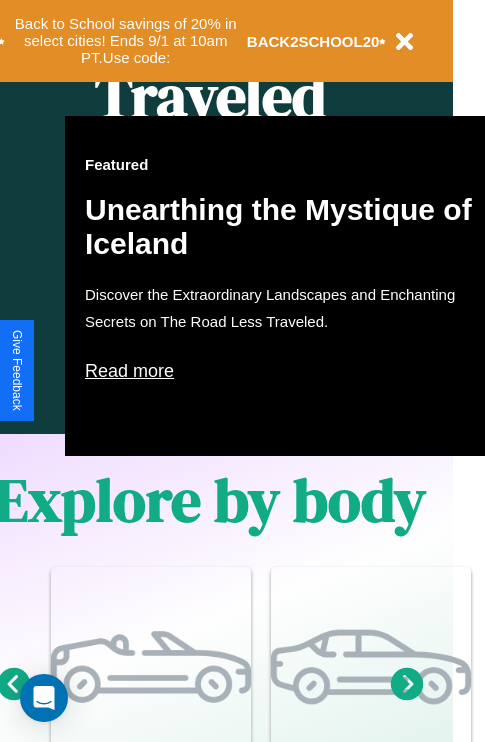 scroll, scrollTop: 308, scrollLeft: 0, axis: vertical 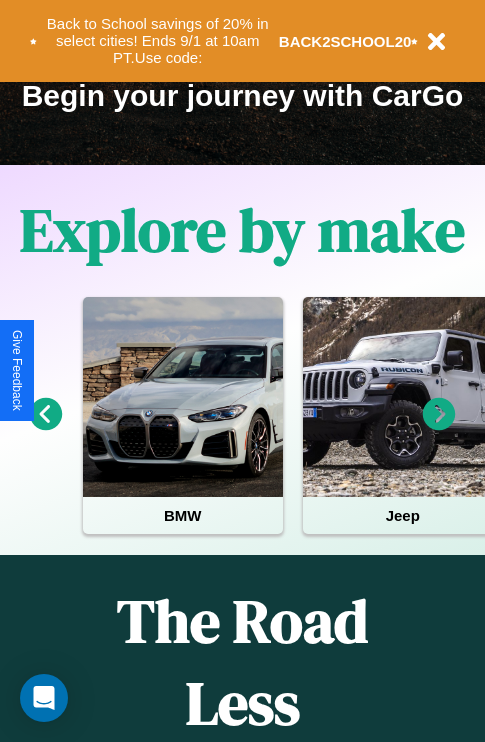 click 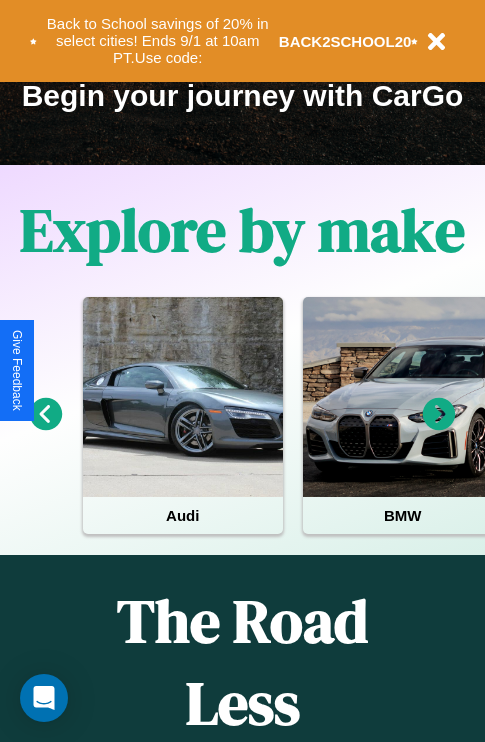 click 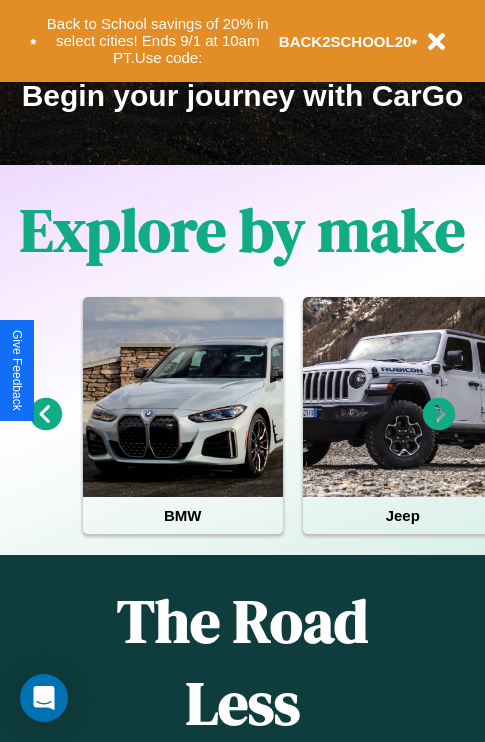 click 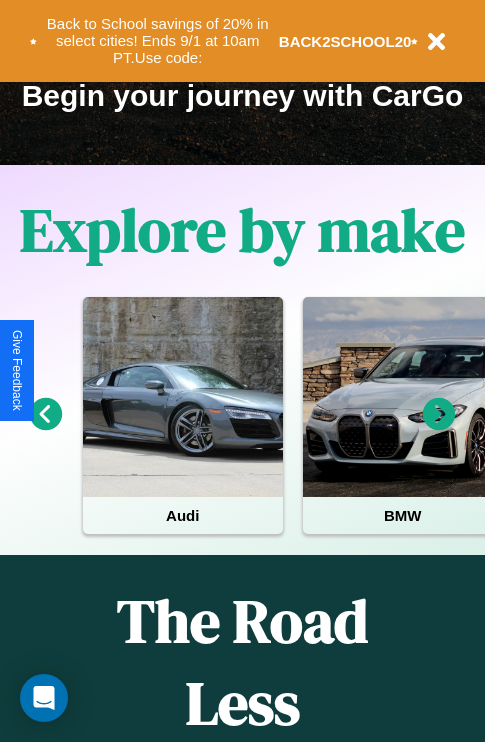 click 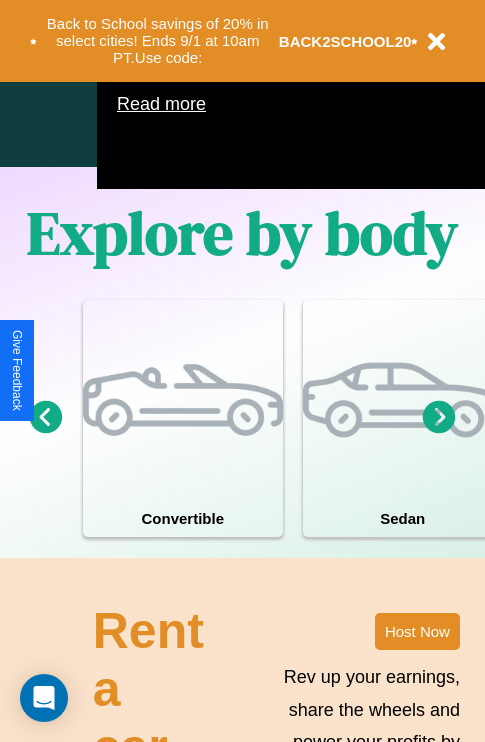 scroll, scrollTop: 1285, scrollLeft: 0, axis: vertical 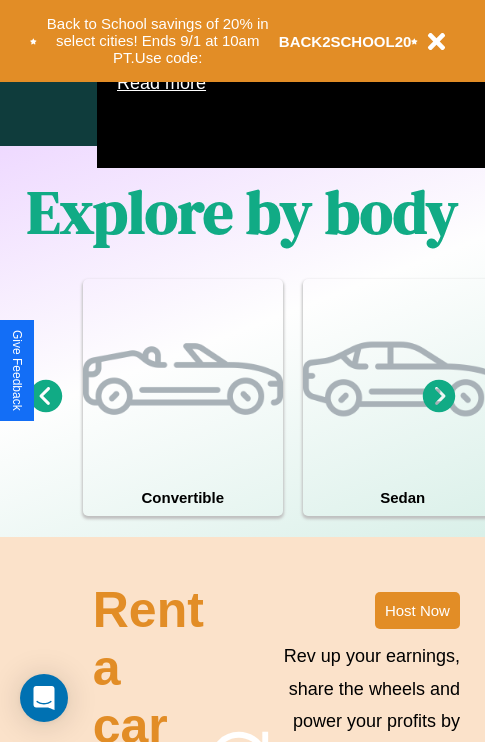 click 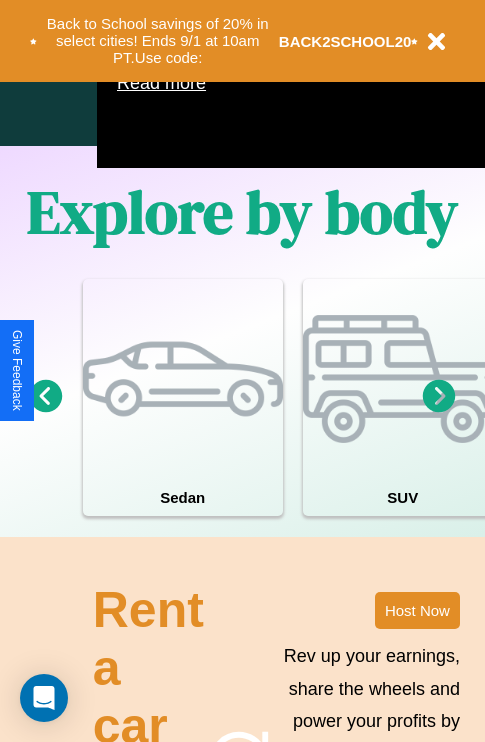click 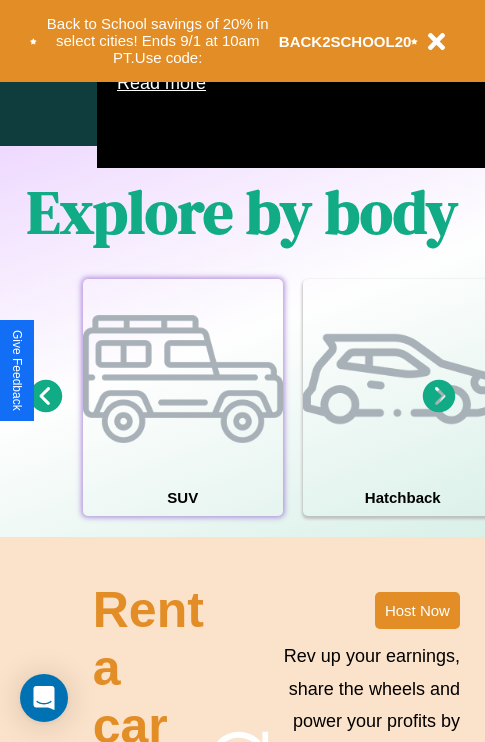 click at bounding box center [183, 379] 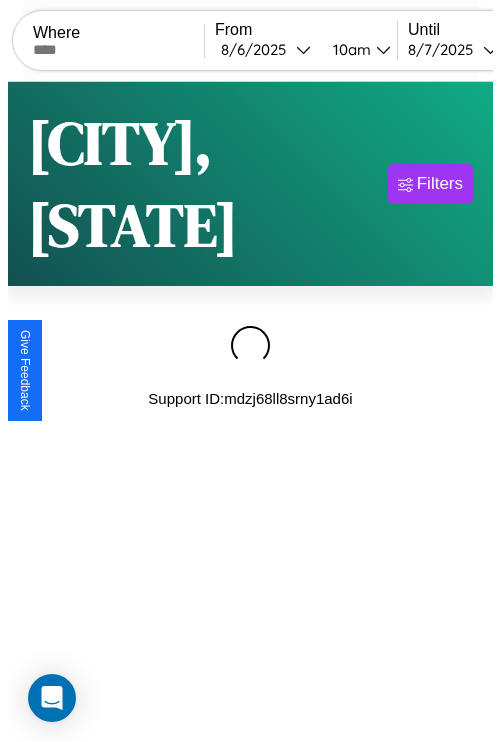 scroll, scrollTop: 0, scrollLeft: 0, axis: both 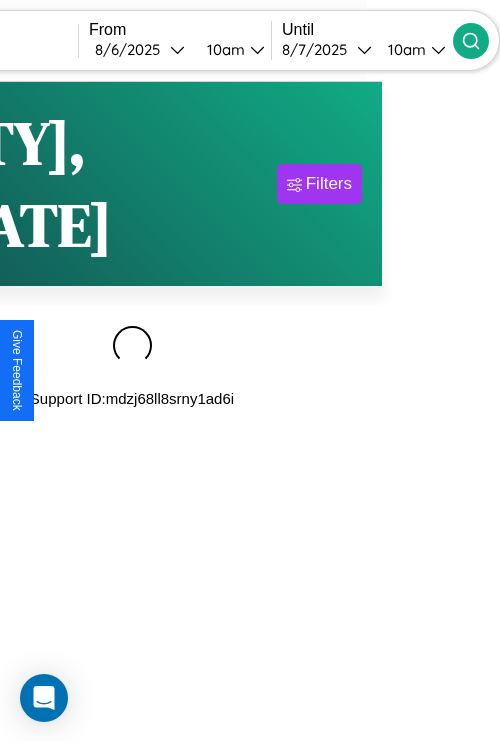 type on "*******" 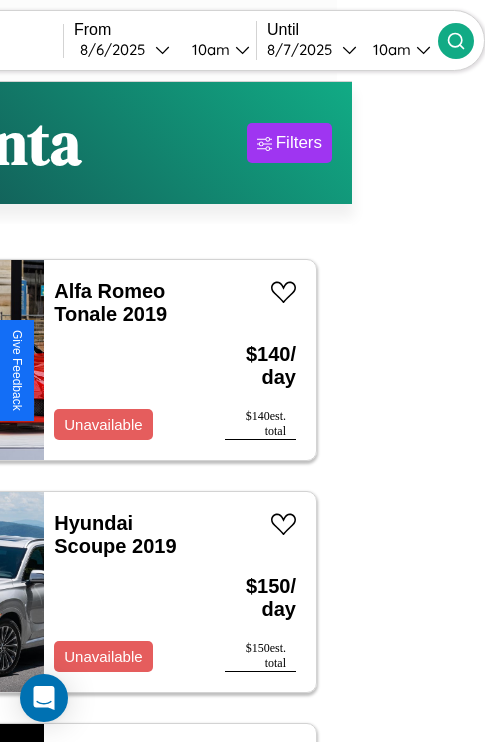 scroll, scrollTop: 54, scrollLeft: 88, axis: both 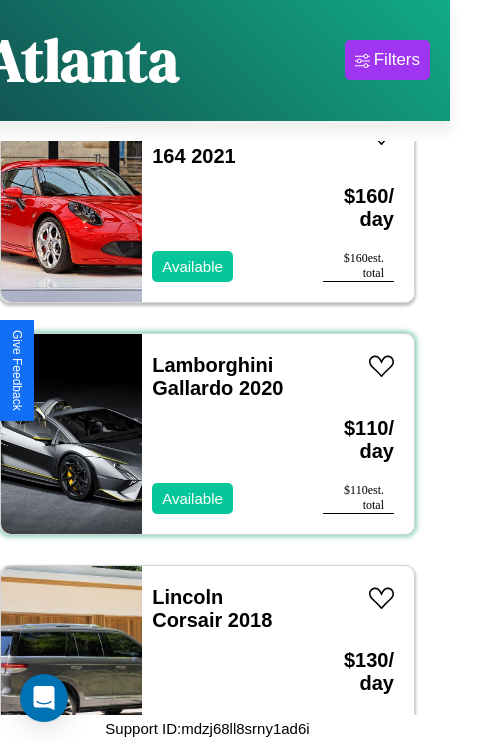 click on "Lamborghini   Gallardo   2020 Available" at bounding box center [222, 434] 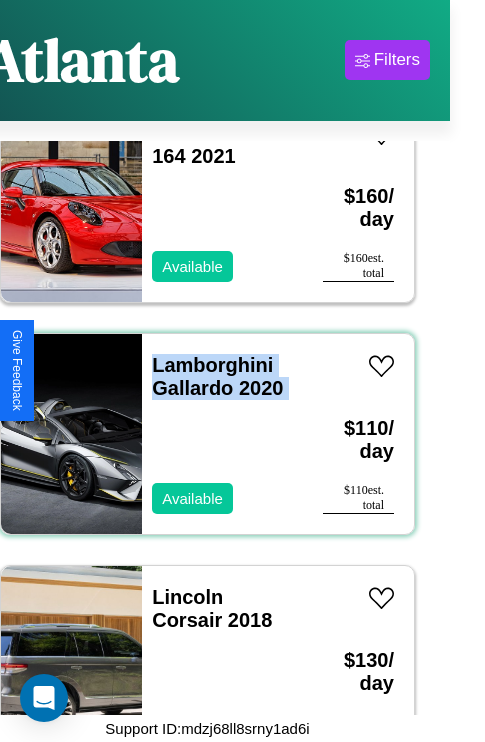 click on "Lamborghini   Gallardo   2020 Available" at bounding box center (222, 434) 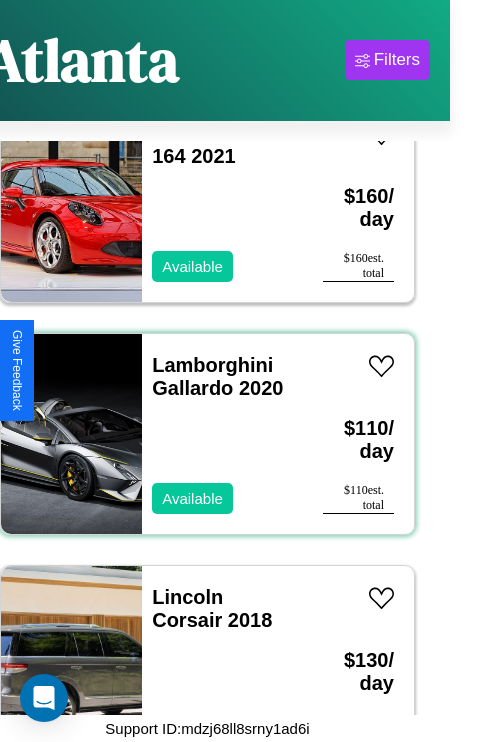 click on "Lamborghini   Gallardo   2020 Available" at bounding box center (222, 434) 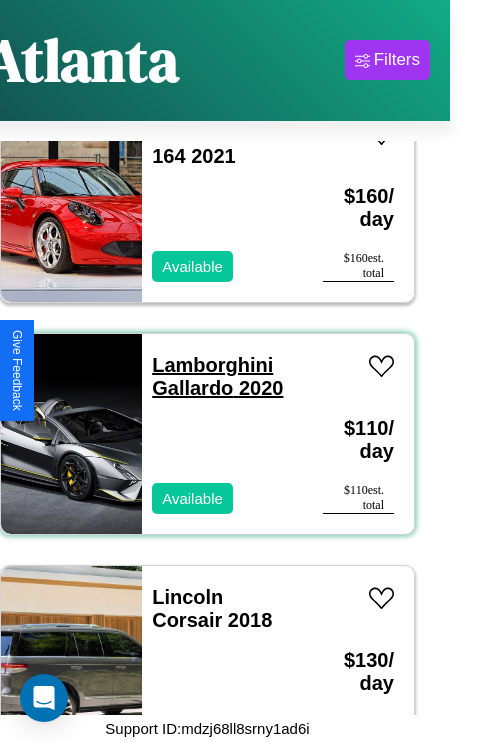 click on "Lamborghini   Gallardo   2020" at bounding box center (217, 376) 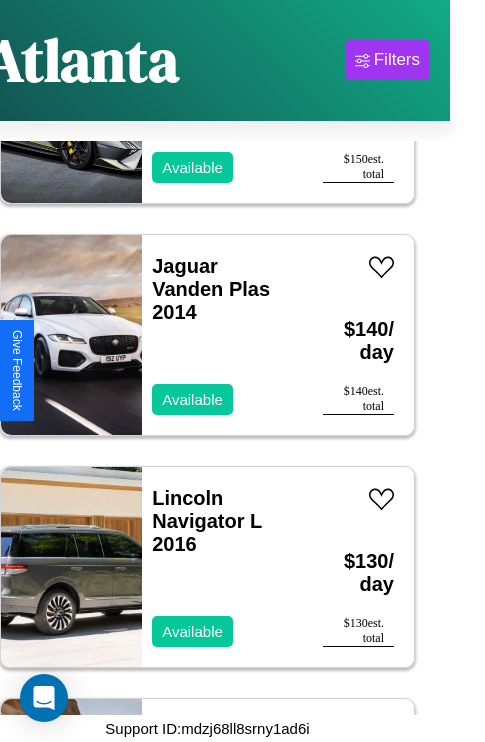 scroll, scrollTop: 2859, scrollLeft: 0, axis: vertical 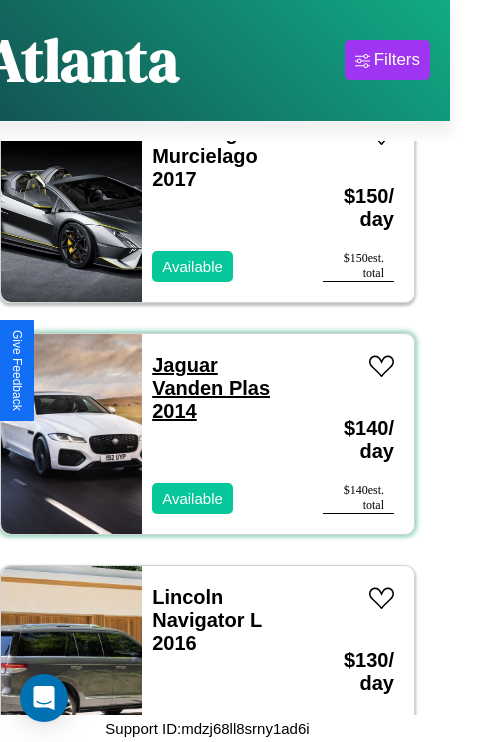 click on "Jaguar   Vanden Plas   2014" at bounding box center [211, 388] 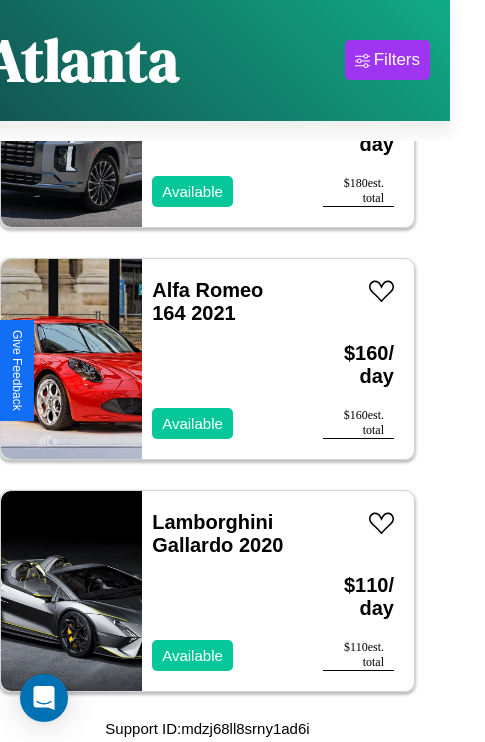 scroll, scrollTop: 8427, scrollLeft: 0, axis: vertical 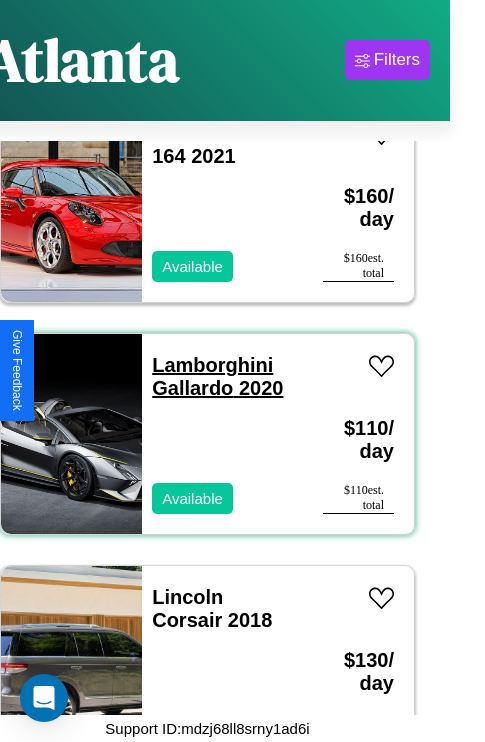 click on "Lamborghini   Gallardo   2020" at bounding box center [217, 376] 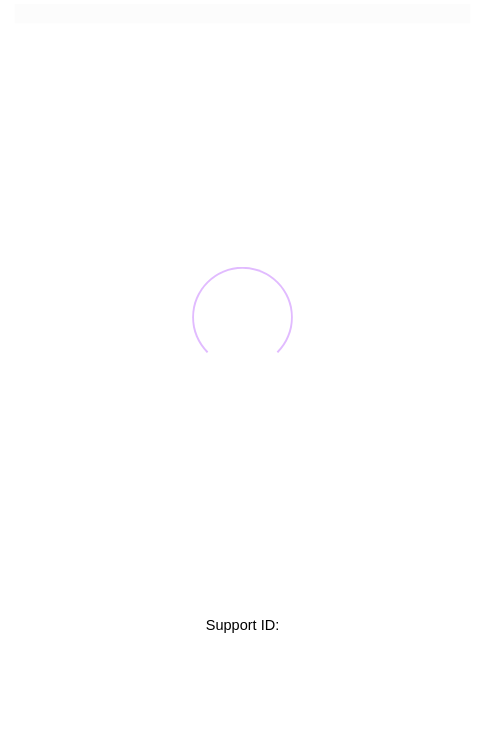 scroll, scrollTop: 0, scrollLeft: 0, axis: both 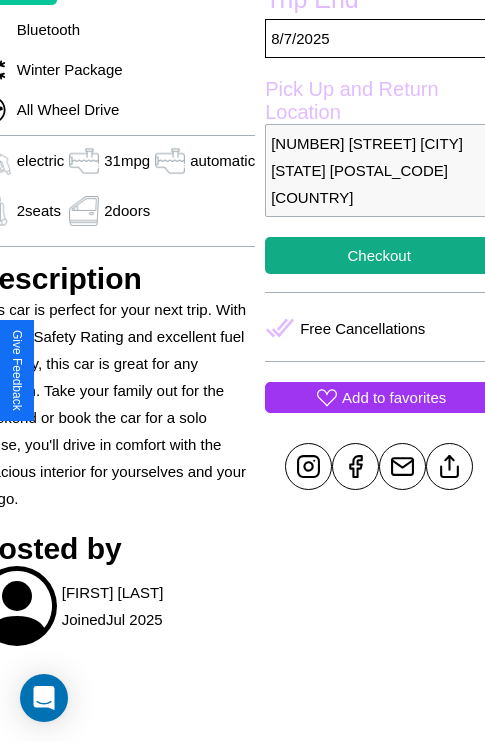 click on "Add to favorites" at bounding box center [394, 397] 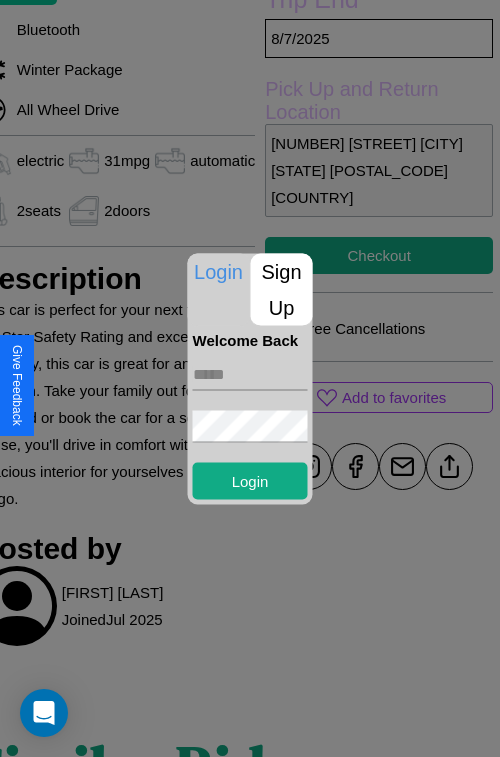 click on "Sign Up" at bounding box center (282, 289) 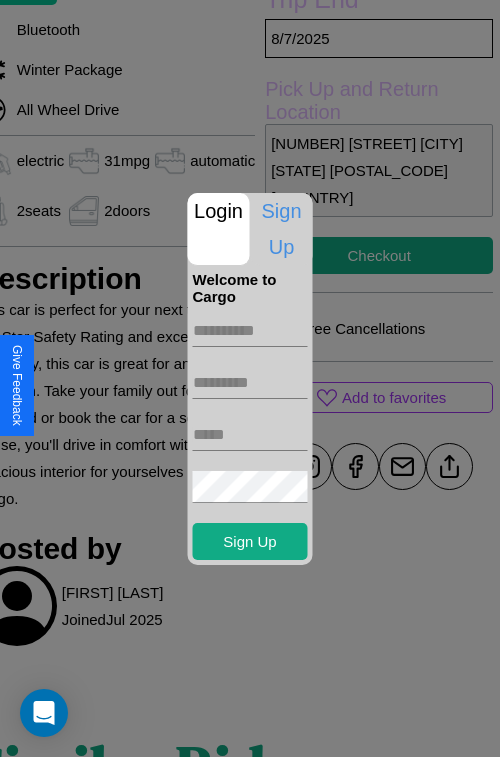 click at bounding box center (250, 331) 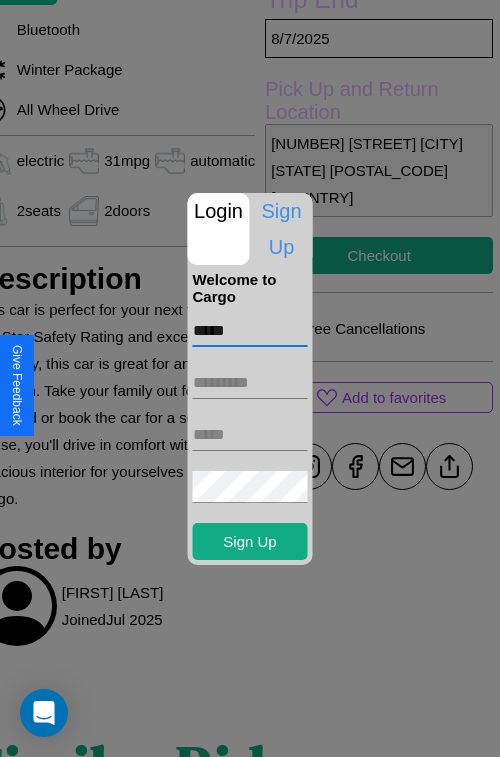 type on "*****" 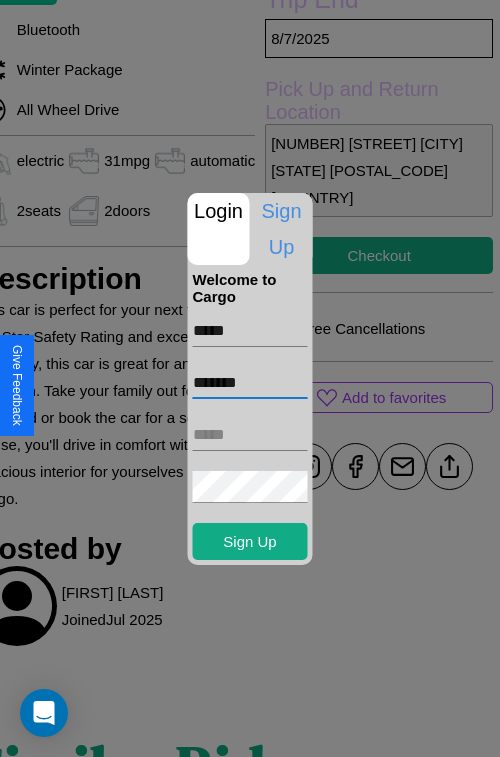 type on "*******" 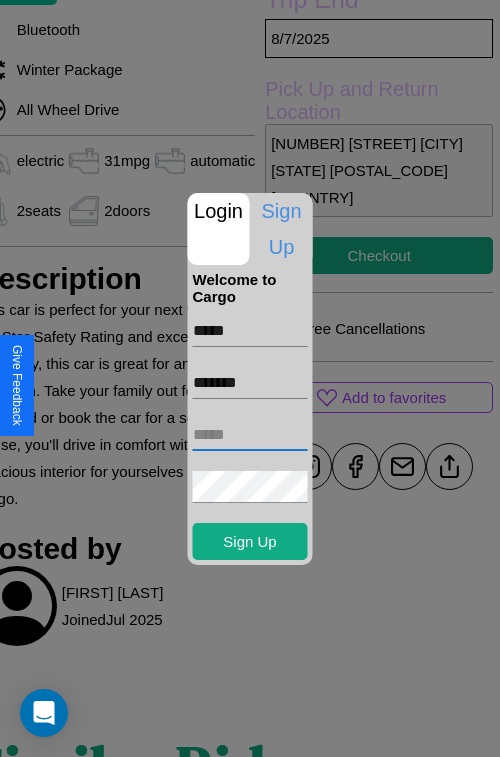 click at bounding box center [250, 435] 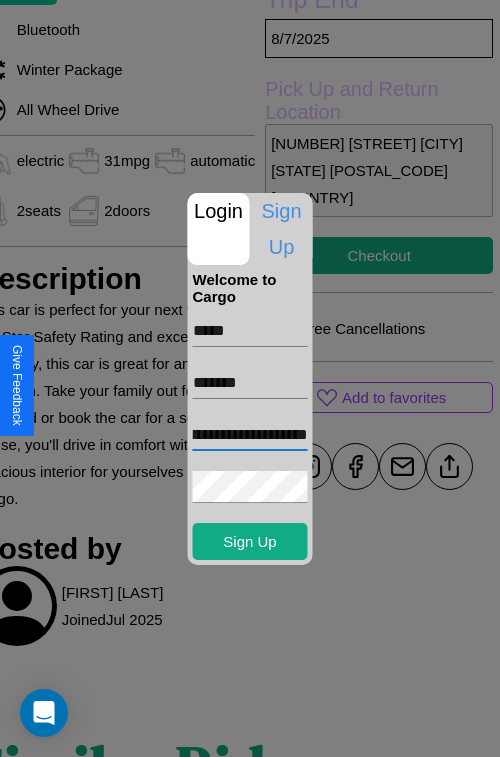 scroll, scrollTop: 0, scrollLeft: 64, axis: horizontal 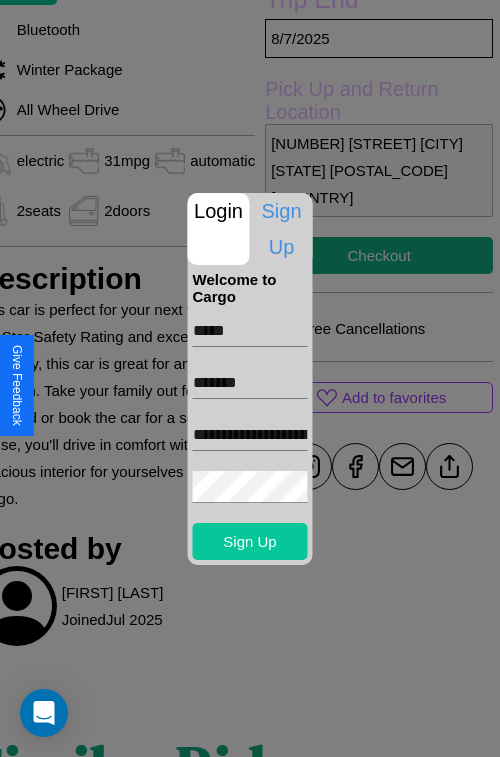 click on "Sign Up" at bounding box center [250, 541] 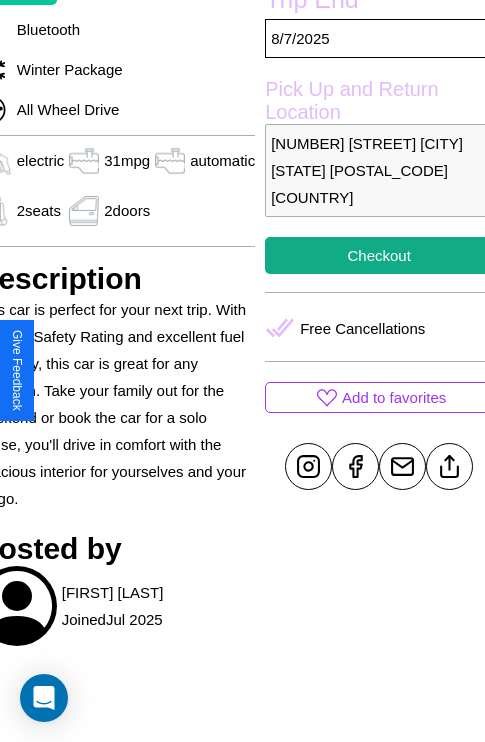 scroll, scrollTop: 641, scrollLeft: 96, axis: both 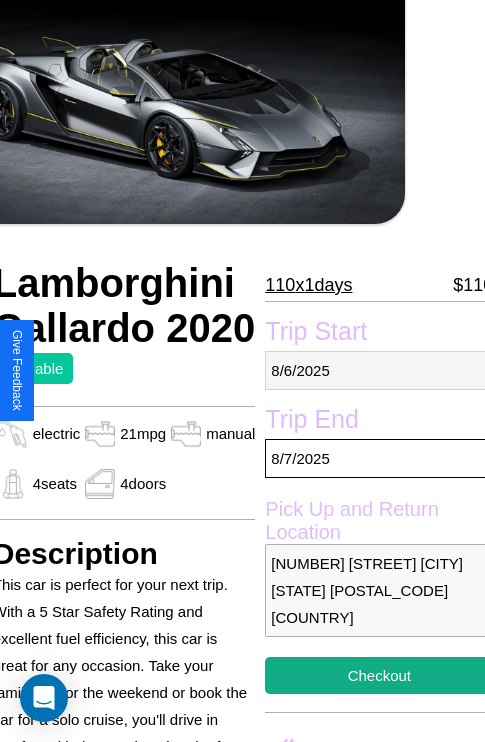 click on "8 / 6 / 2025" at bounding box center (379, 370) 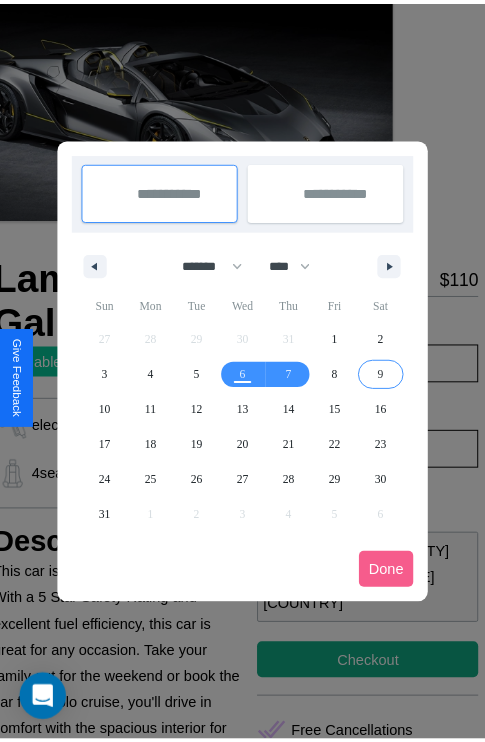 scroll, scrollTop: 0, scrollLeft: 80, axis: horizontal 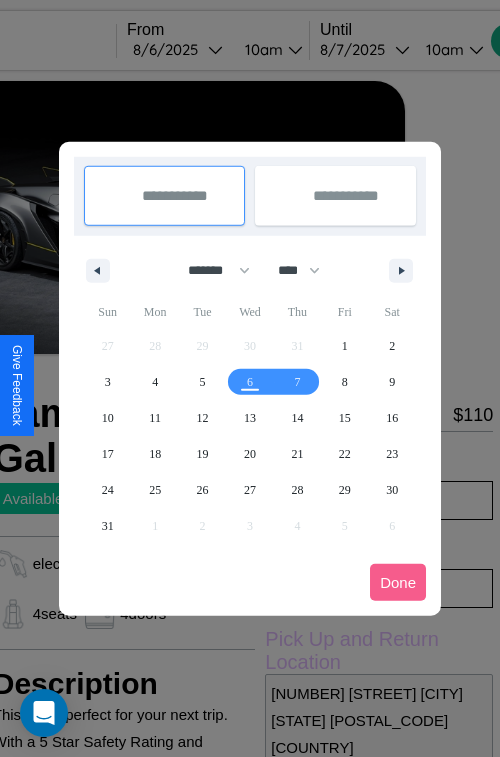 click at bounding box center (250, 378) 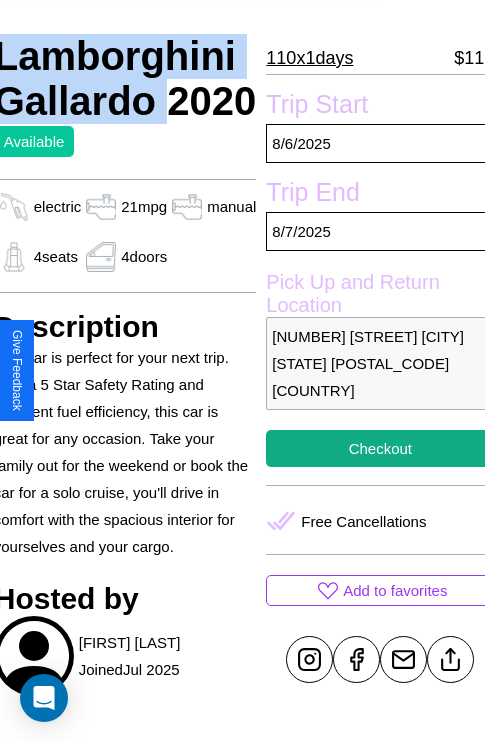 scroll, scrollTop: 408, scrollLeft: 80, axis: both 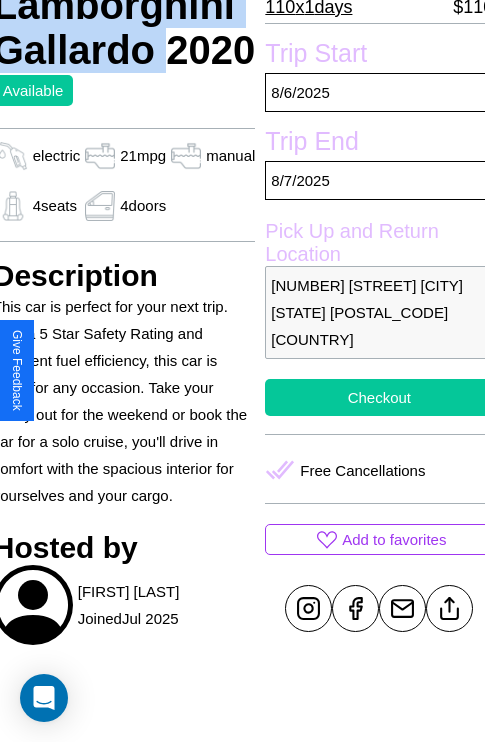 click on "Checkout" at bounding box center [379, 397] 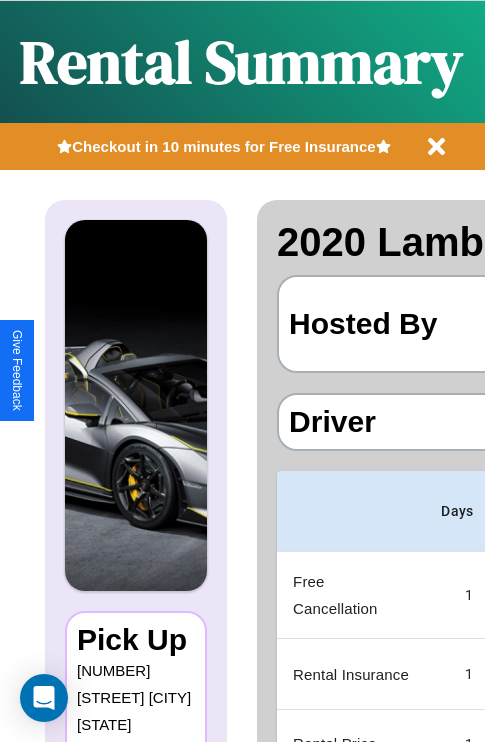 scroll, scrollTop: 0, scrollLeft: 378, axis: horizontal 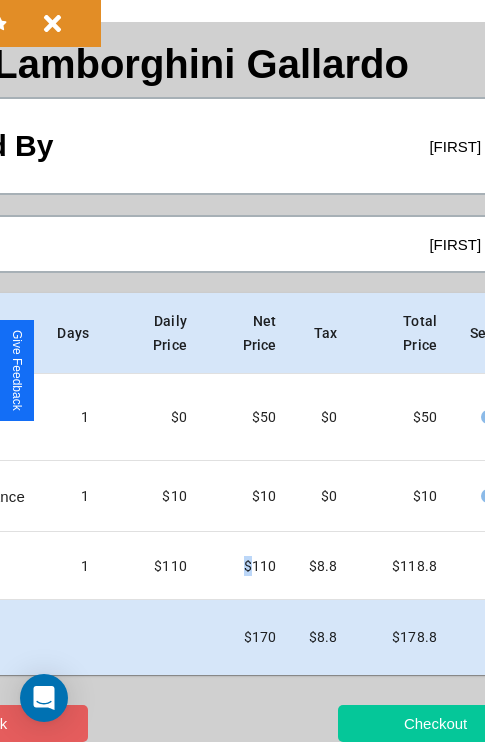 click on "Checkout" at bounding box center (435, 723) 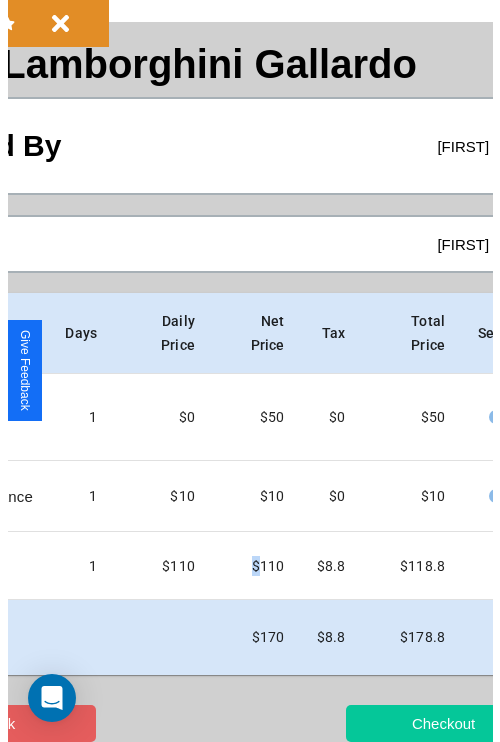 scroll, scrollTop: 0, scrollLeft: 0, axis: both 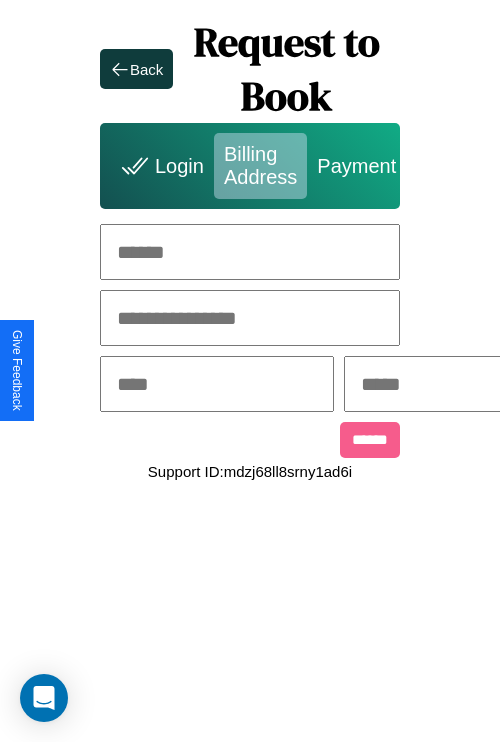 click at bounding box center [250, 252] 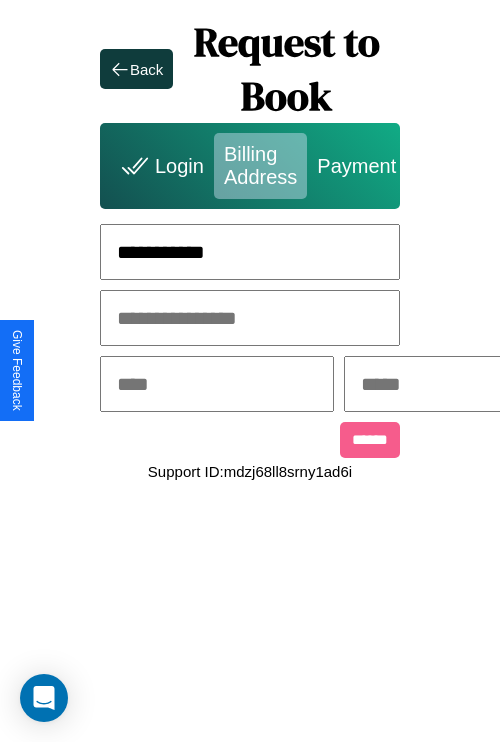 type on "**********" 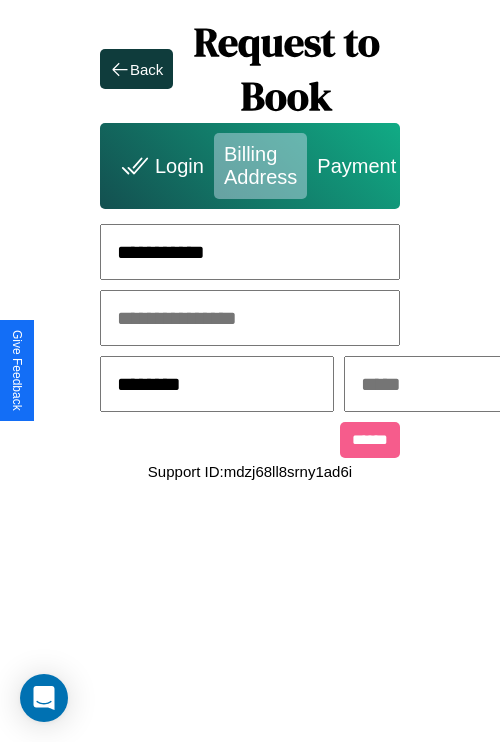 type on "********" 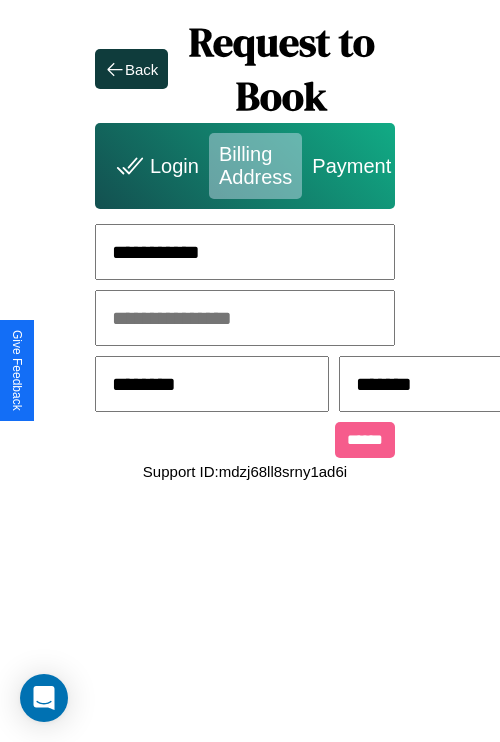 scroll, scrollTop: 0, scrollLeft: 517, axis: horizontal 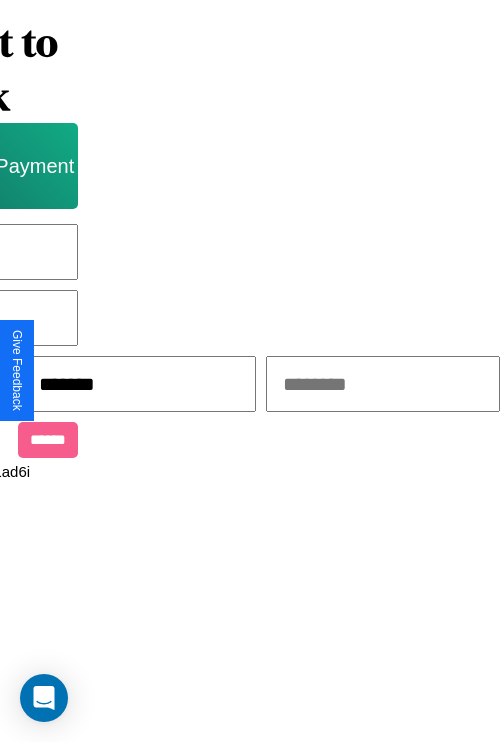 type on "*******" 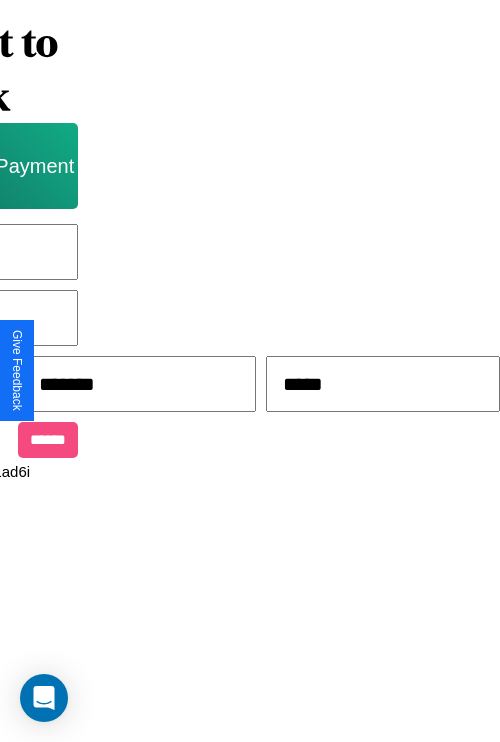 type on "*****" 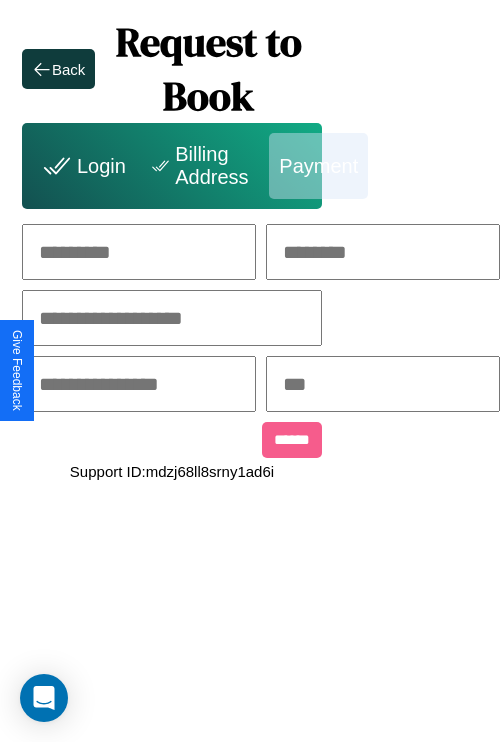 scroll, scrollTop: 0, scrollLeft: 208, axis: horizontal 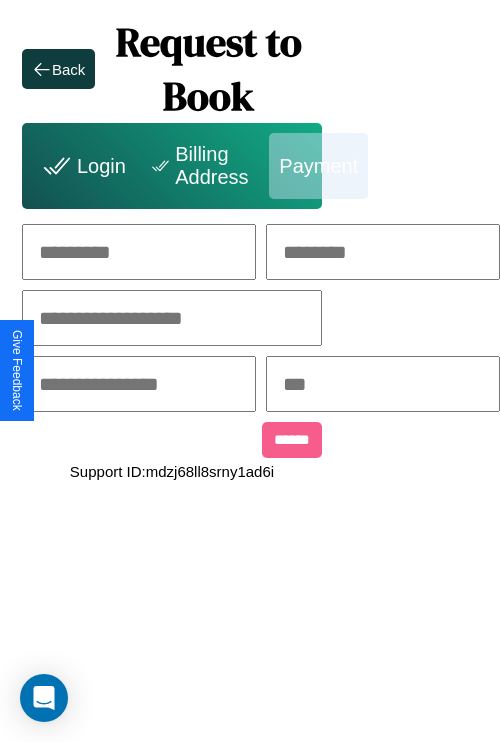click at bounding box center (139, 252) 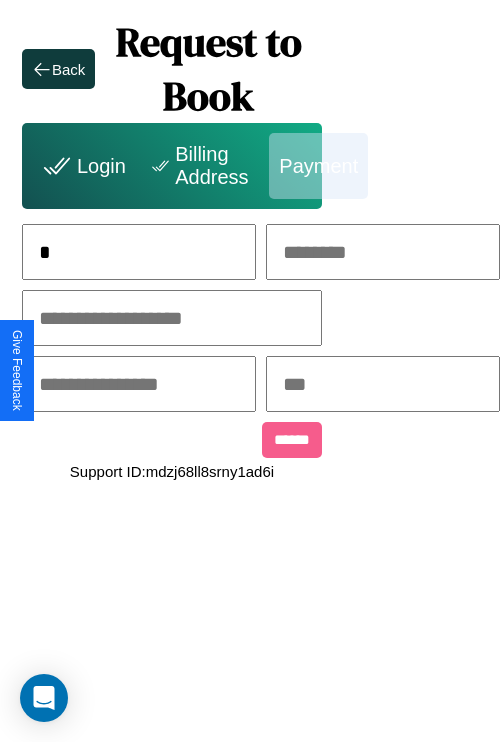 scroll, scrollTop: 0, scrollLeft: 129, axis: horizontal 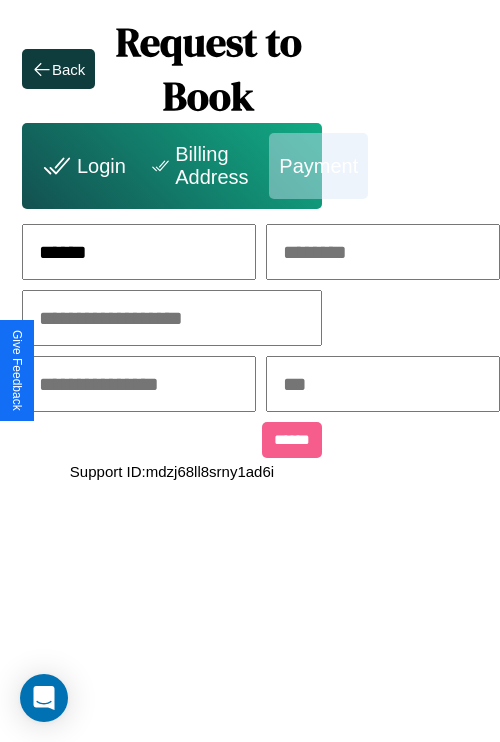 type on "******" 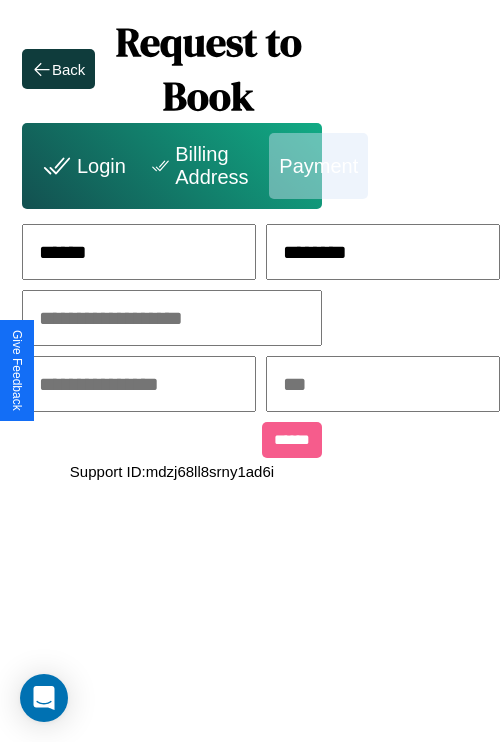 type on "********" 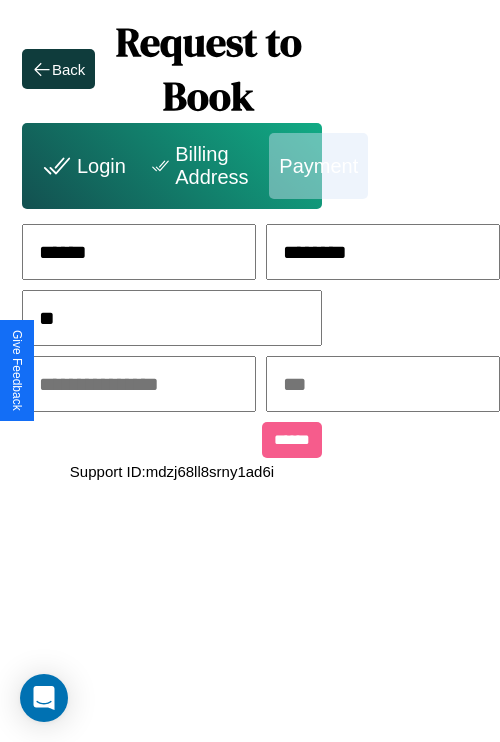 scroll, scrollTop: 0, scrollLeft: 128, axis: horizontal 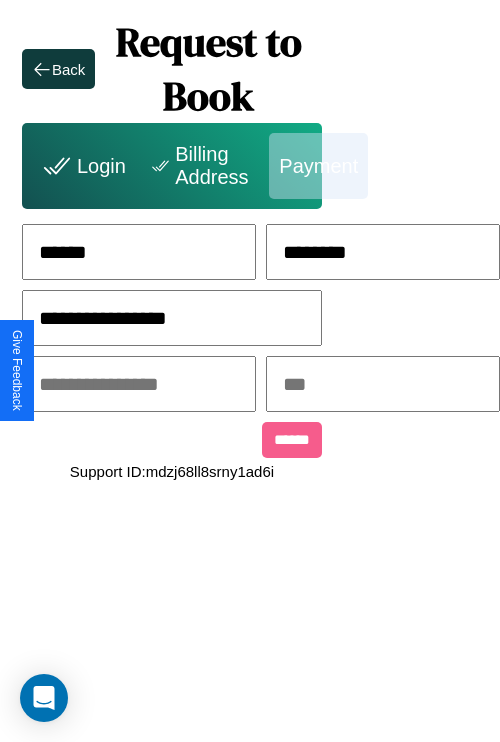 type on "**********" 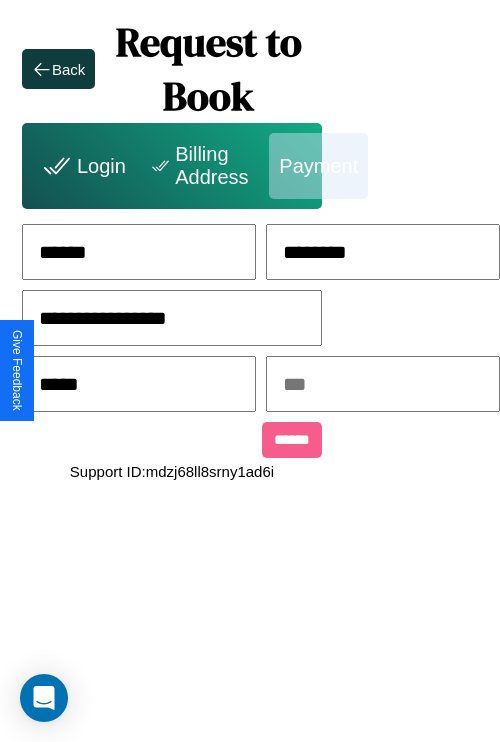 type on "*****" 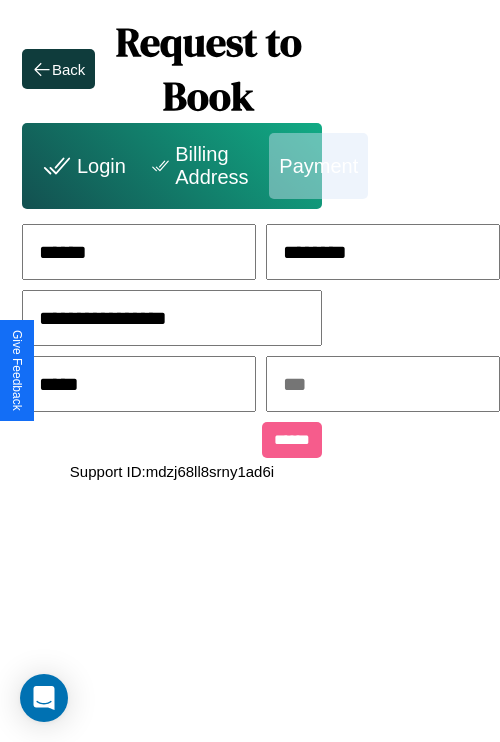 click at bounding box center (383, 384) 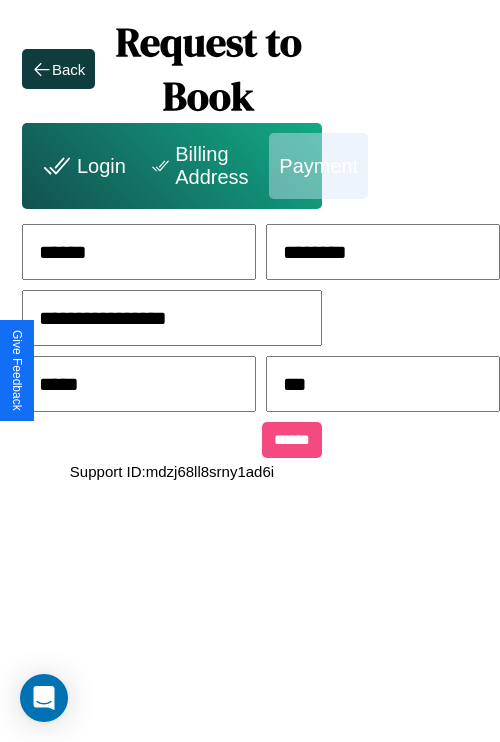 type on "***" 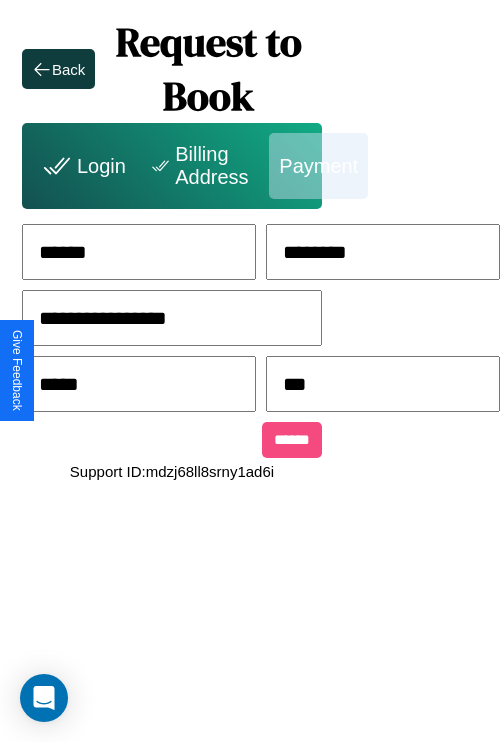 click on "******" at bounding box center [292, 440] 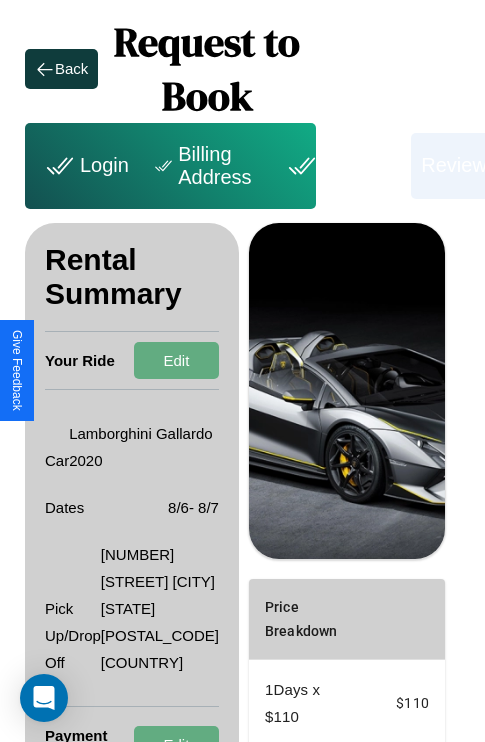 scroll, scrollTop: 328, scrollLeft: 72, axis: both 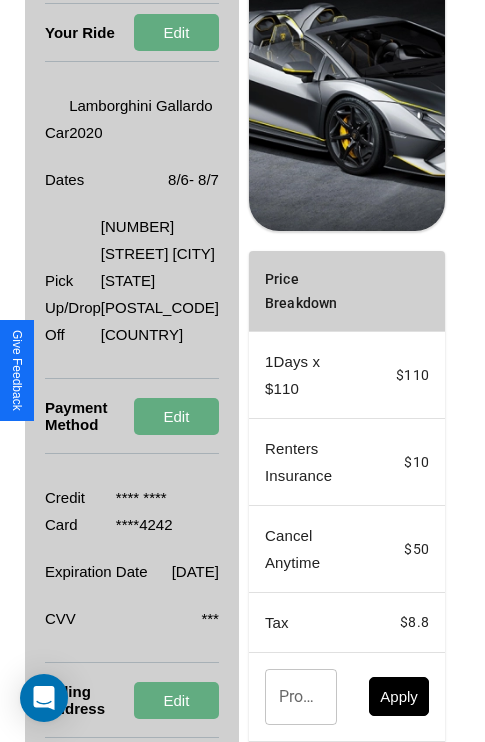 click on "Promo Code" at bounding box center (290, 697) 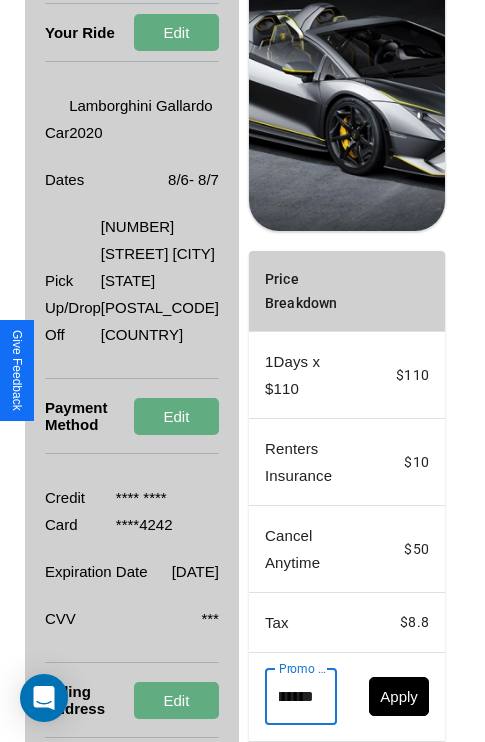 scroll, scrollTop: 0, scrollLeft: 96, axis: horizontal 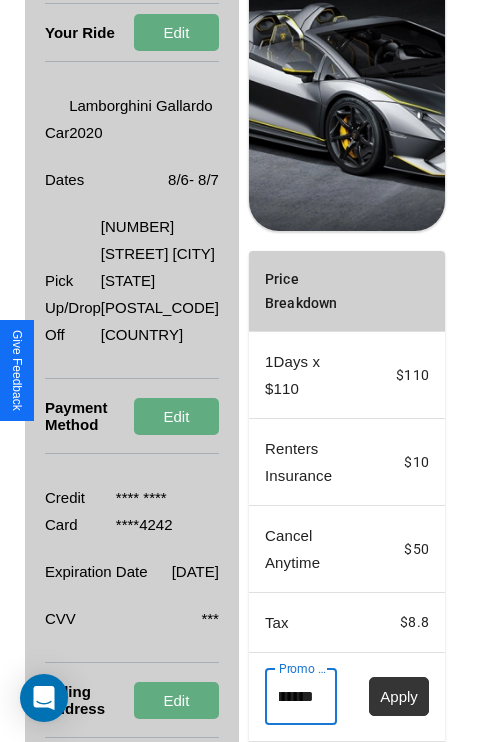 type on "**********" 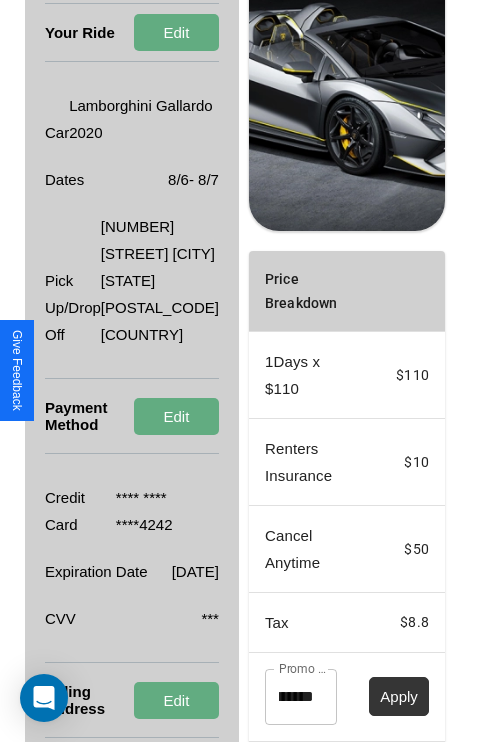 scroll, scrollTop: 0, scrollLeft: 0, axis: both 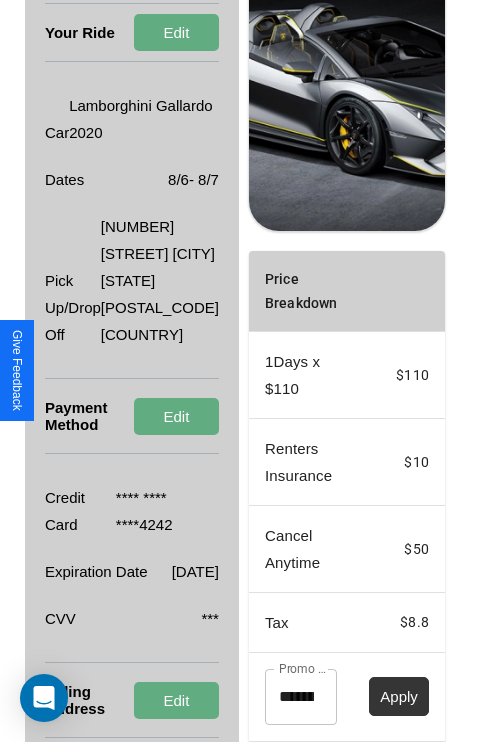 click on "Apply" at bounding box center [399, 696] 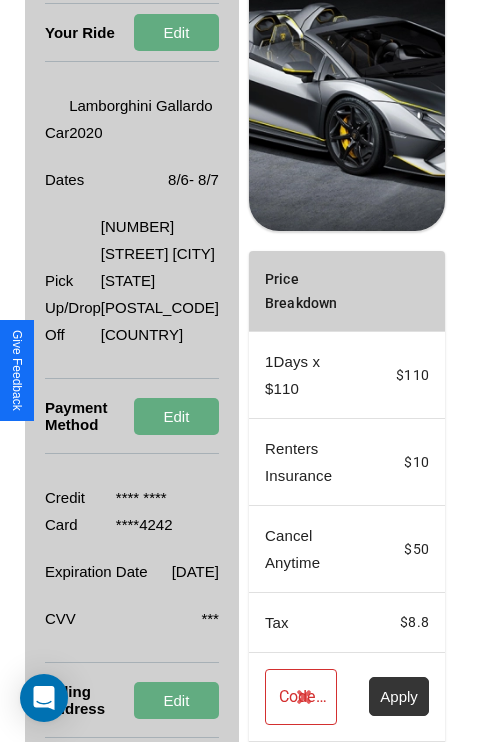 scroll, scrollTop: 482, scrollLeft: 72, axis: both 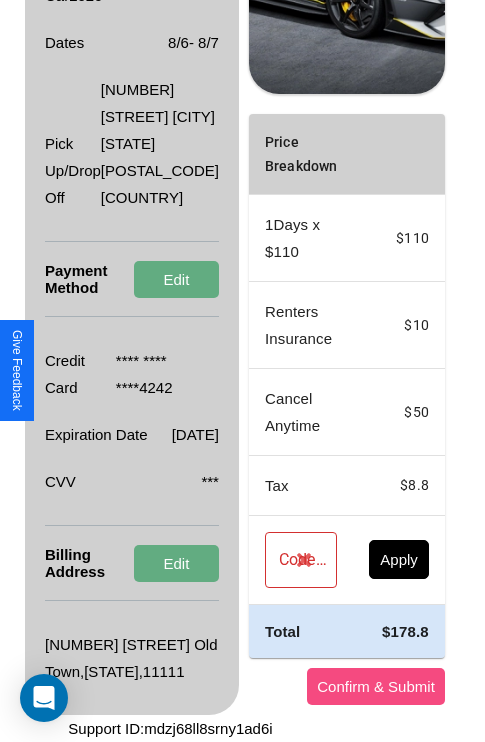 click on "Confirm & Submit" at bounding box center [376, 686] 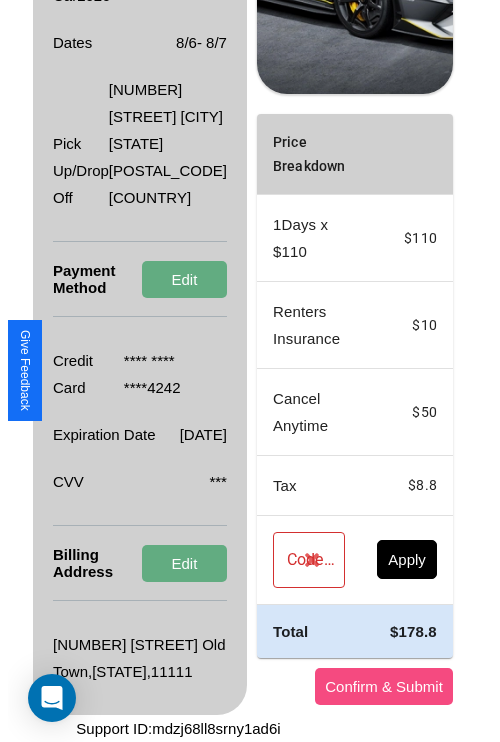scroll, scrollTop: 0, scrollLeft: 72, axis: horizontal 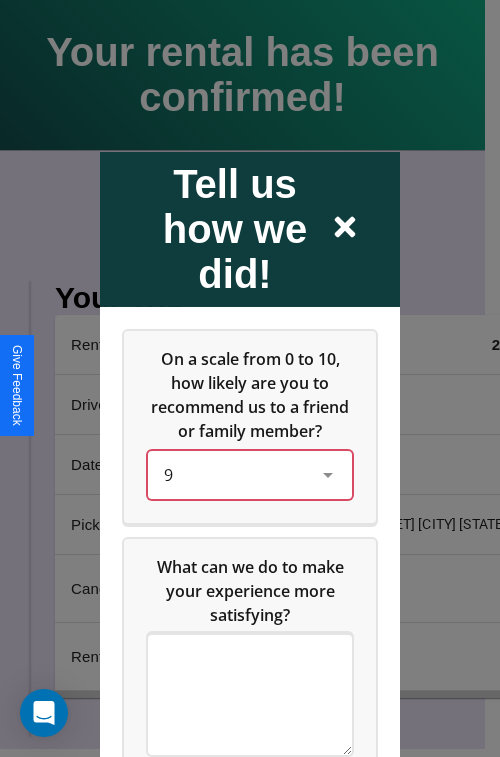 click on "9" at bounding box center [234, 474] 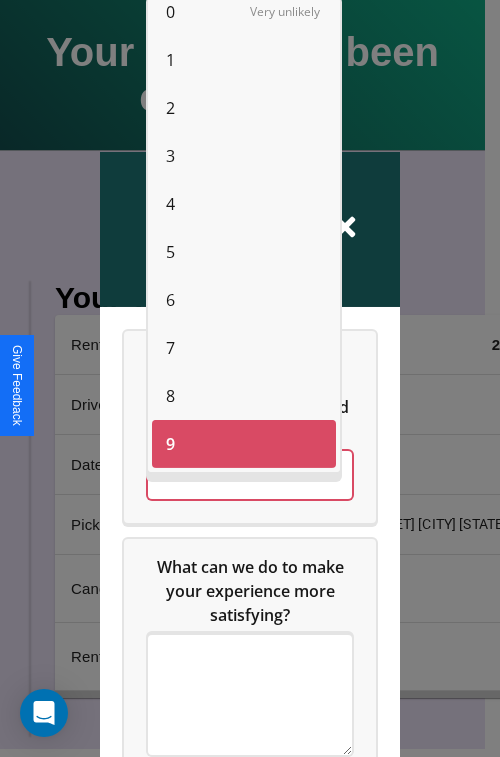 scroll, scrollTop: 12, scrollLeft: 0, axis: vertical 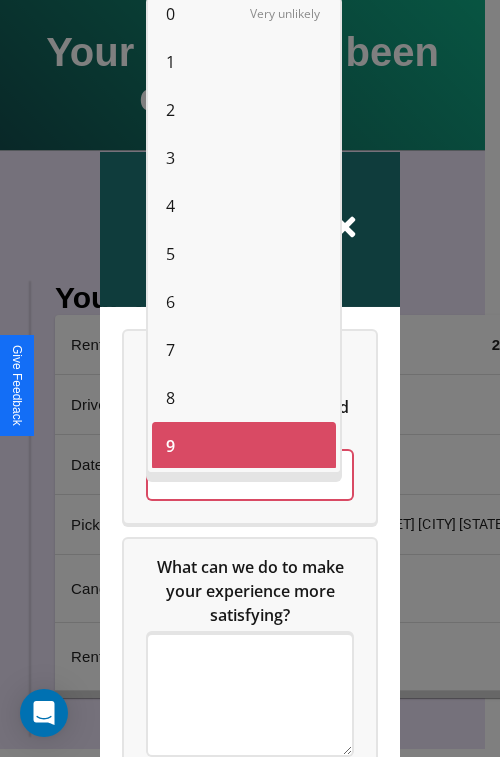 click on "0" at bounding box center (170, 14) 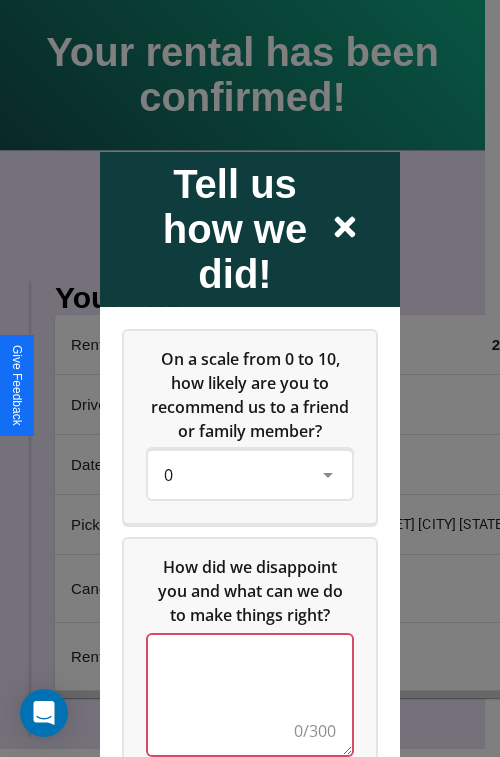 click at bounding box center (250, 694) 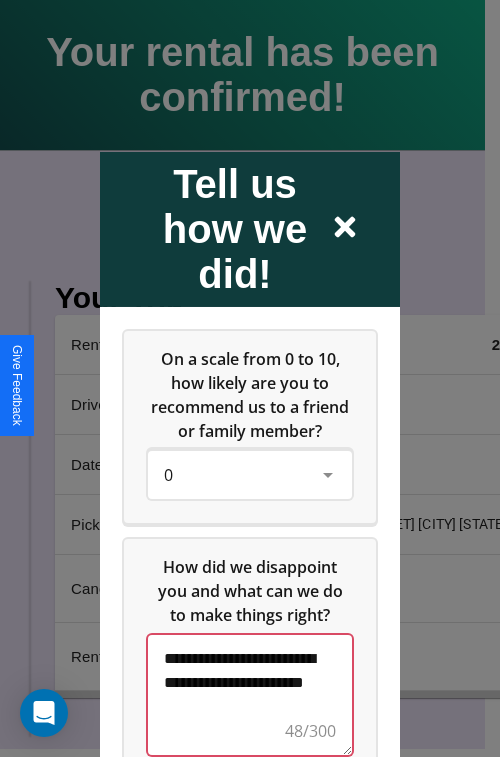 scroll, scrollTop: 5, scrollLeft: 0, axis: vertical 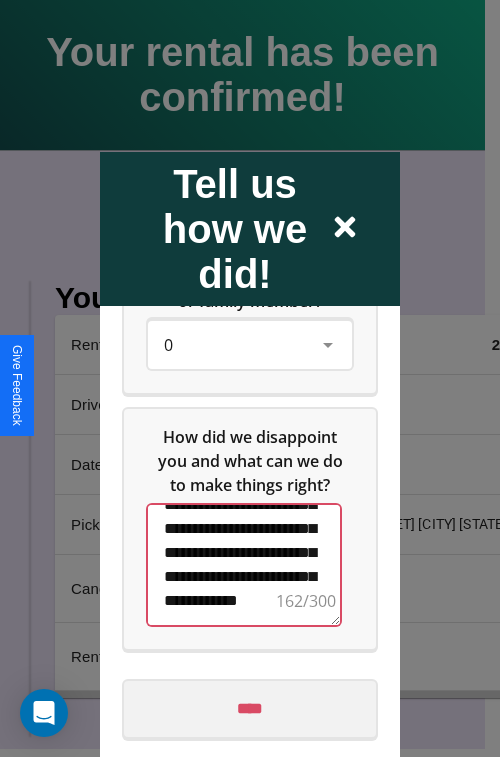 type on "**********" 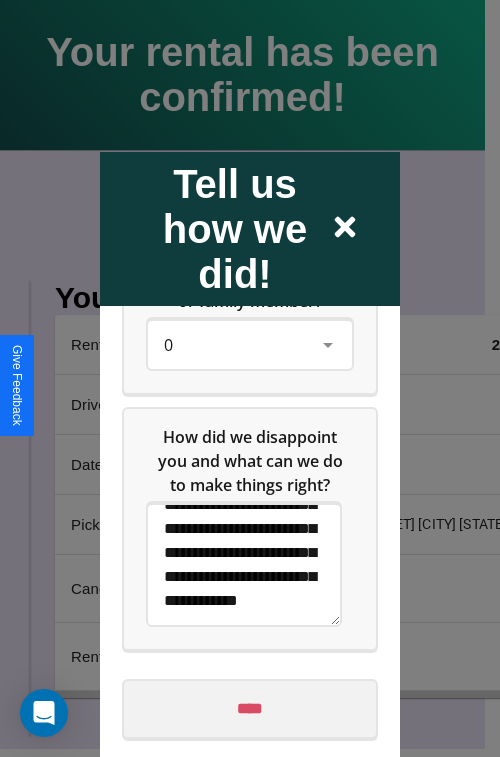 click on "****" at bounding box center [250, 708] 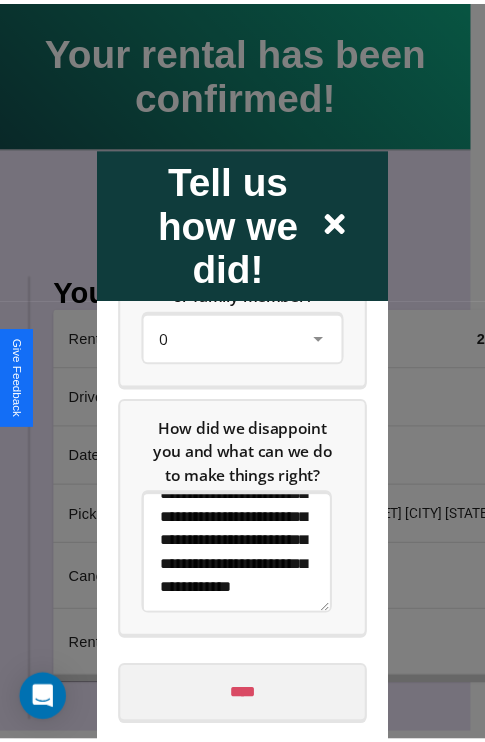 scroll, scrollTop: 0, scrollLeft: 0, axis: both 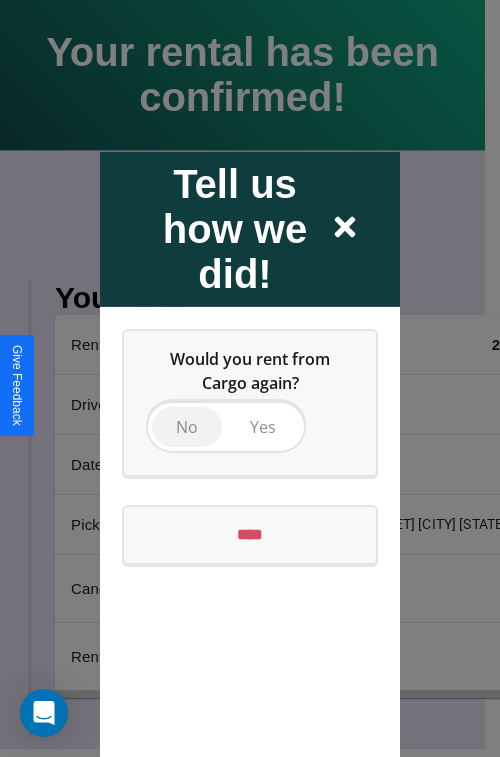 click on "No" at bounding box center [187, 426] 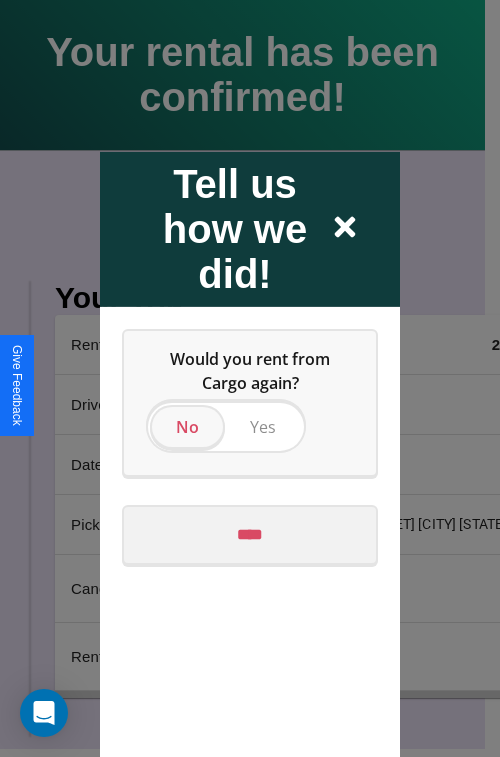 click on "****" at bounding box center [250, 534] 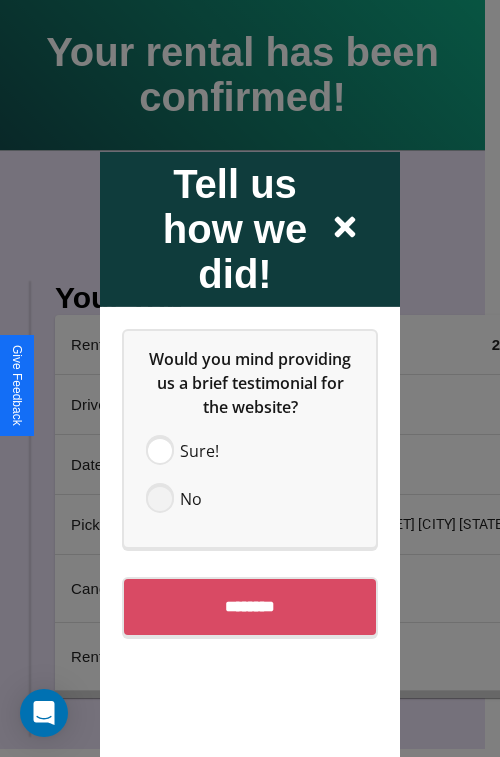 click at bounding box center [160, 498] 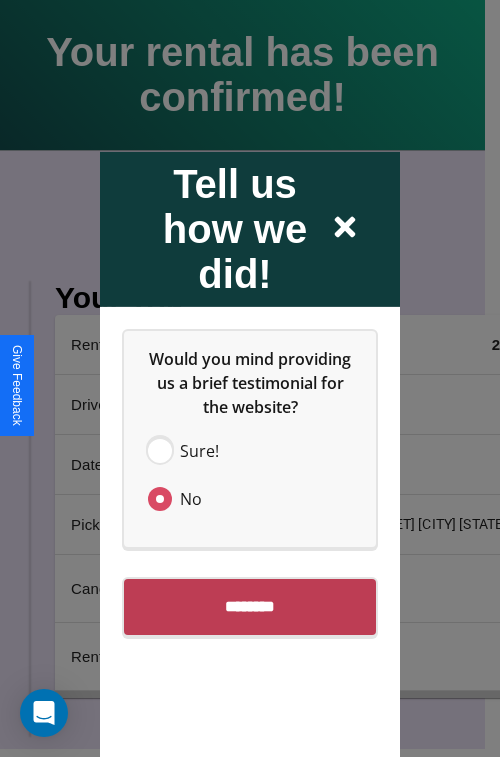 click on "********" at bounding box center [250, 606] 